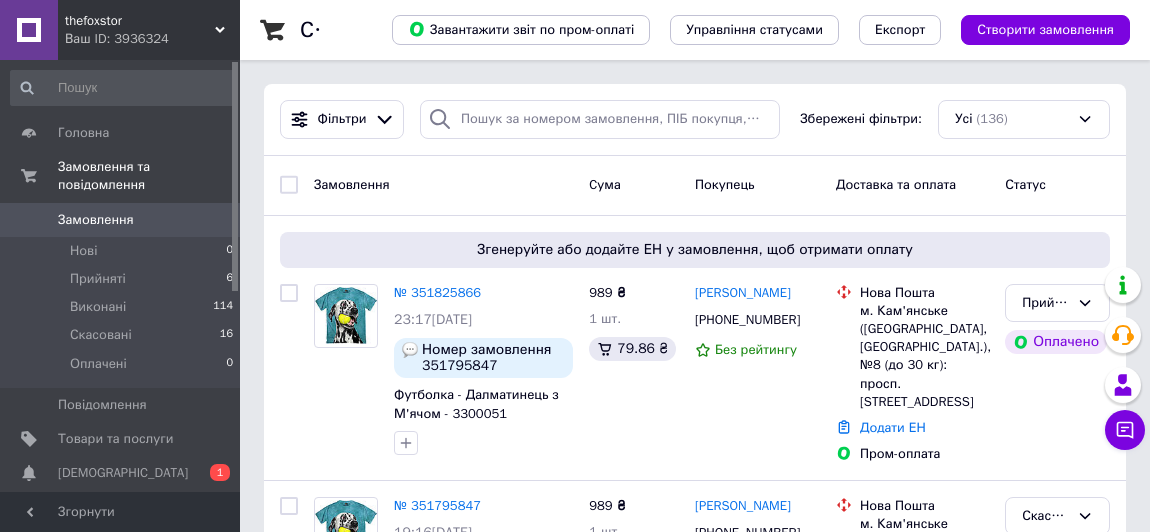 scroll, scrollTop: 0, scrollLeft: 0, axis: both 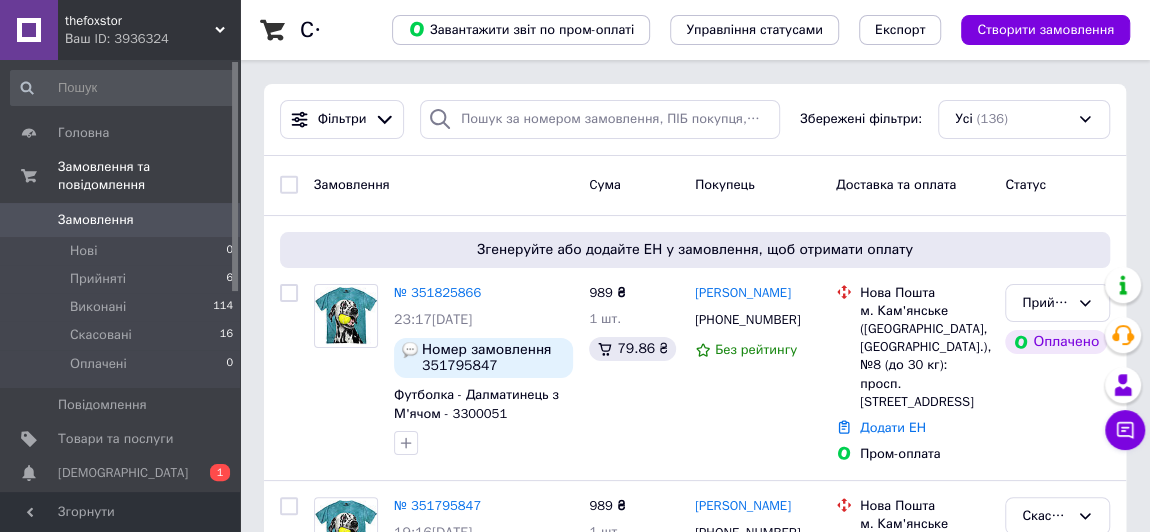 click on "thefoxstor" at bounding box center (140, 21) 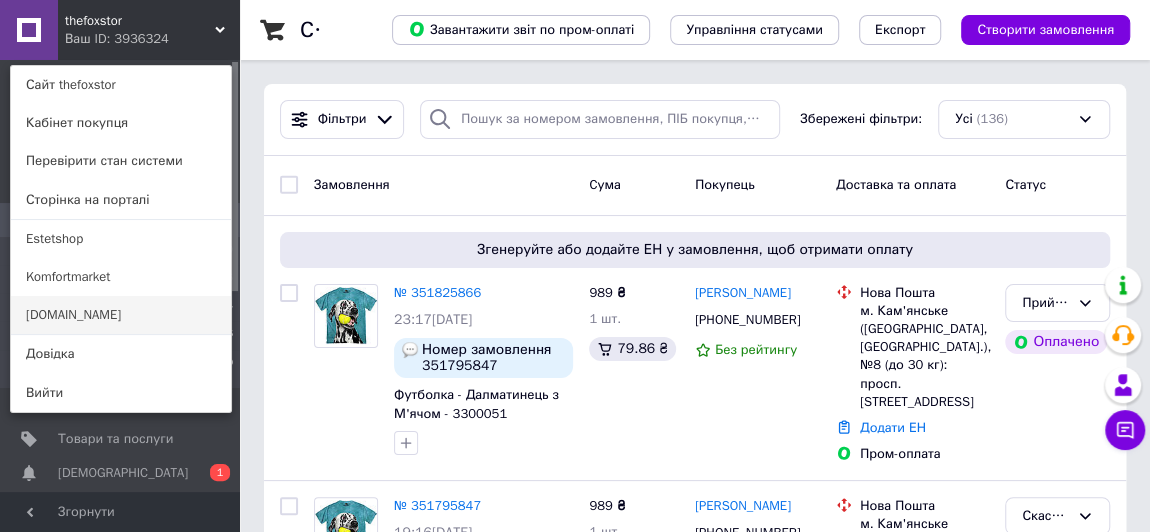 click on "[DOMAIN_NAME]" at bounding box center [121, 315] 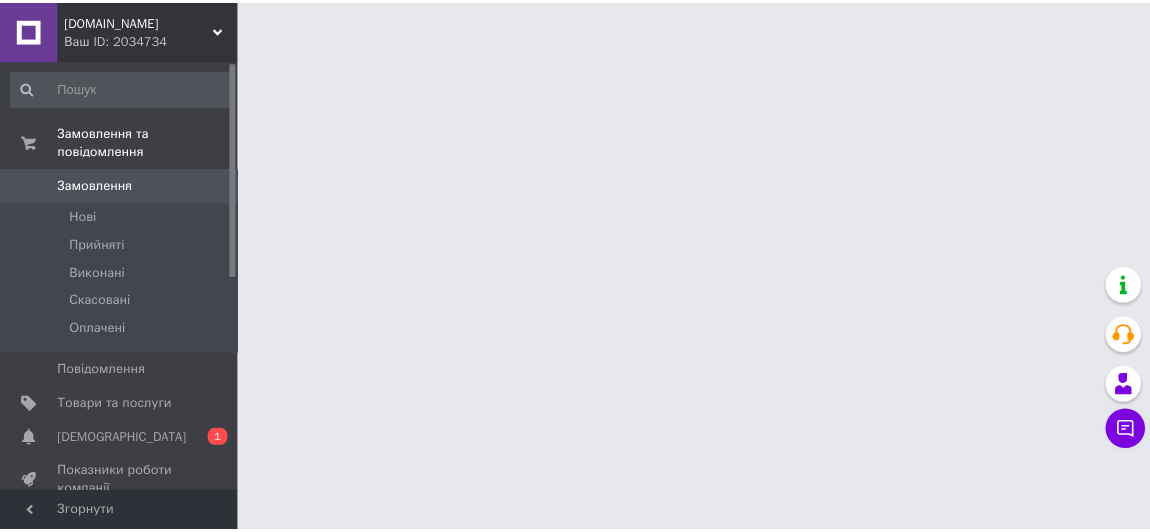scroll, scrollTop: 0, scrollLeft: 0, axis: both 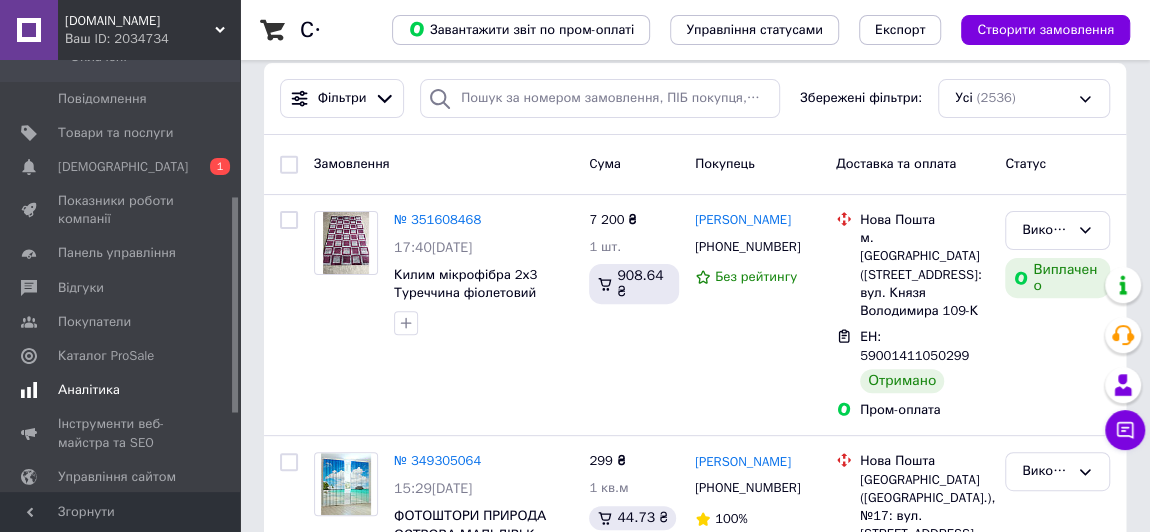 click on "Аналітика" at bounding box center (89, 390) 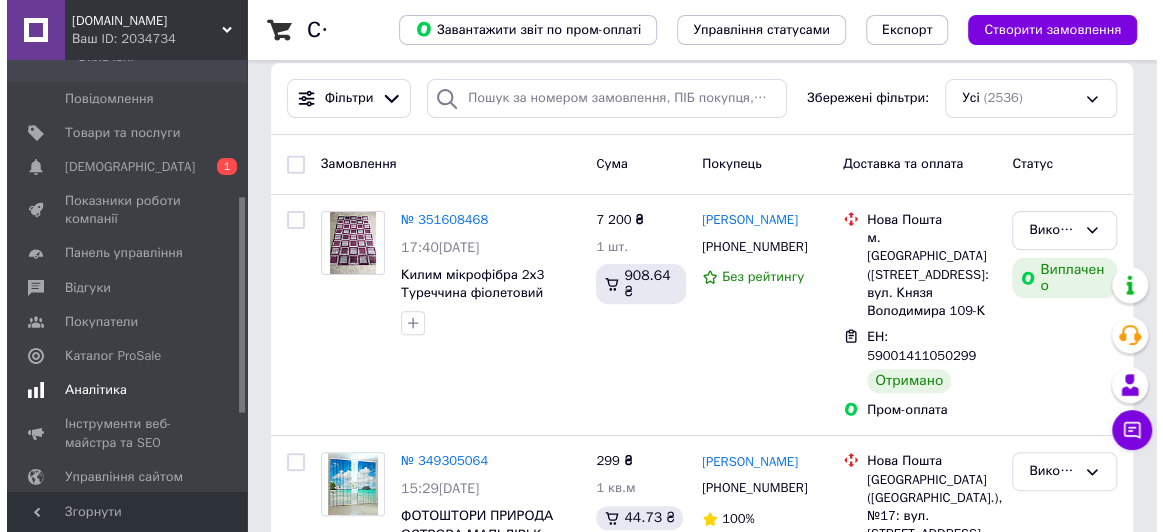 scroll, scrollTop: 0, scrollLeft: 0, axis: both 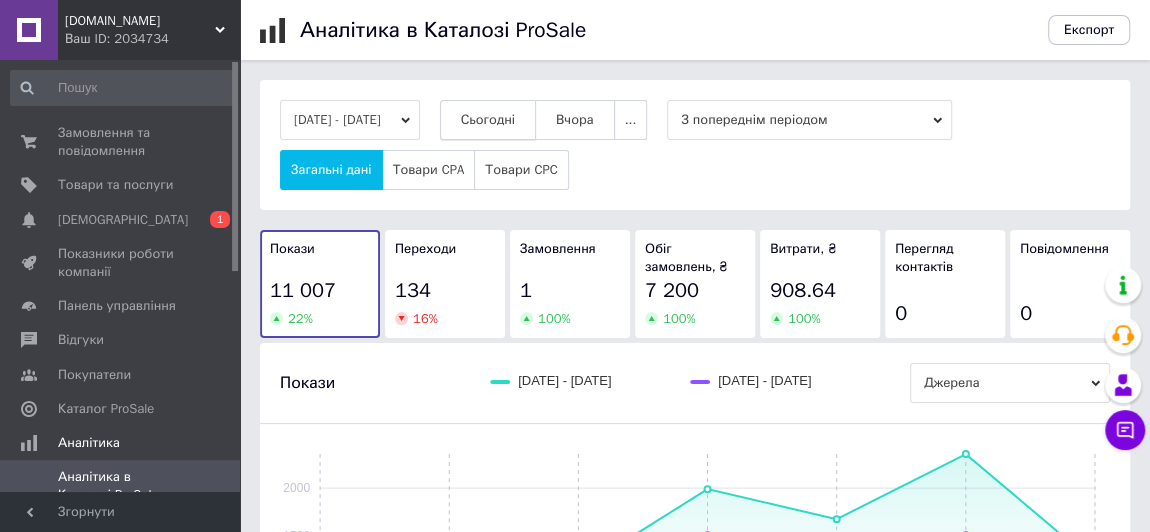 click on "Сьогодні" at bounding box center (488, 120) 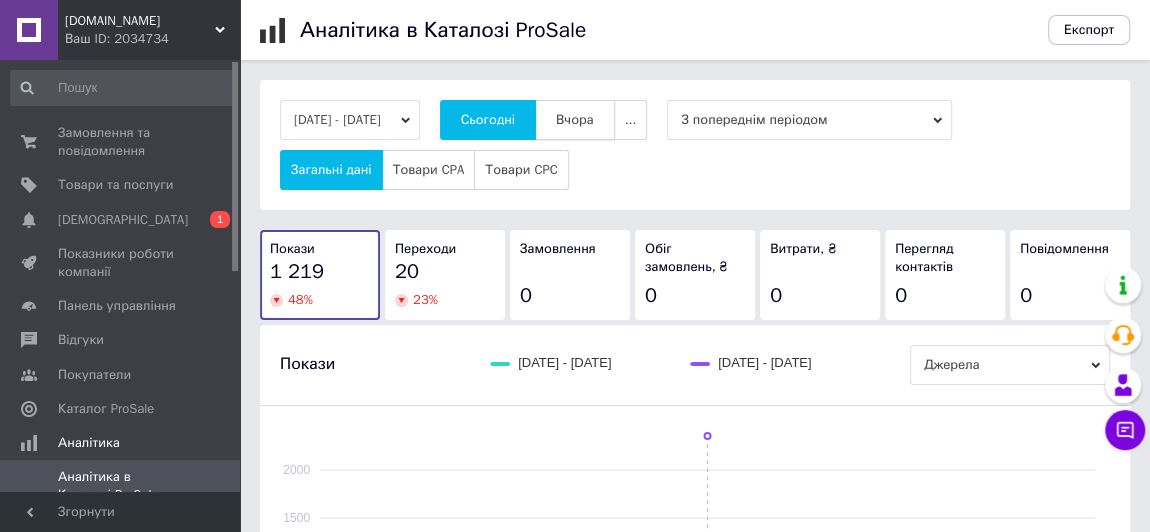 click on "Вчора" at bounding box center [575, 120] 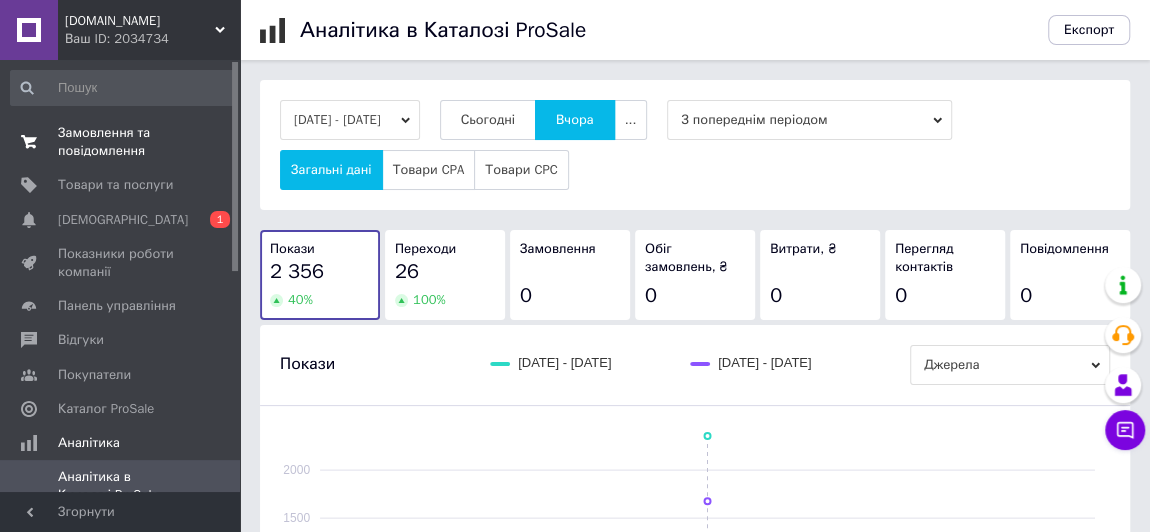 click on "Замовлення та повідомлення" at bounding box center [121, 142] 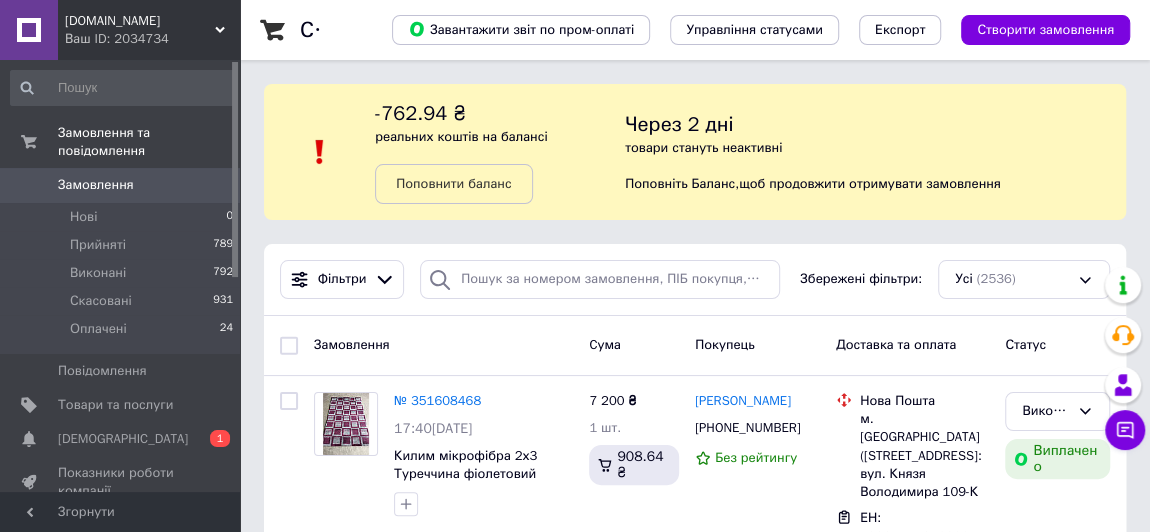 click on "[DOMAIN_NAME]" at bounding box center [140, 21] 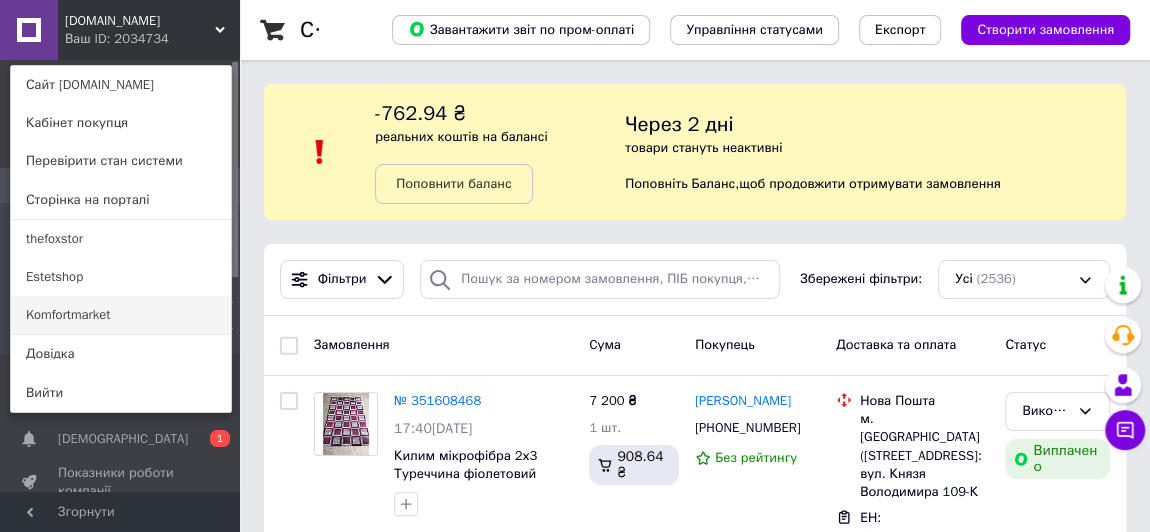 click on "Komfortmarket" at bounding box center (121, 315) 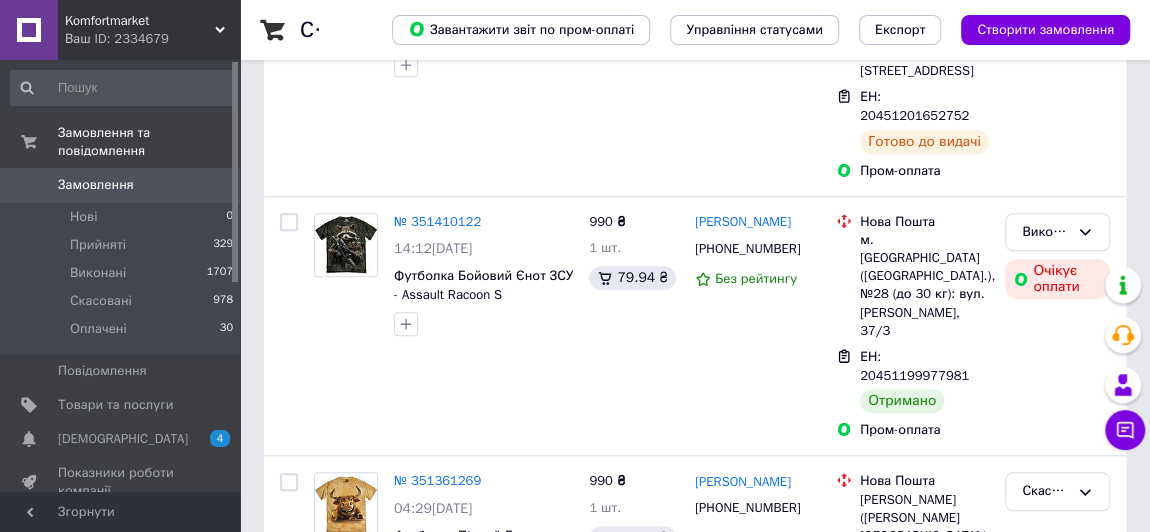 scroll, scrollTop: 0, scrollLeft: 0, axis: both 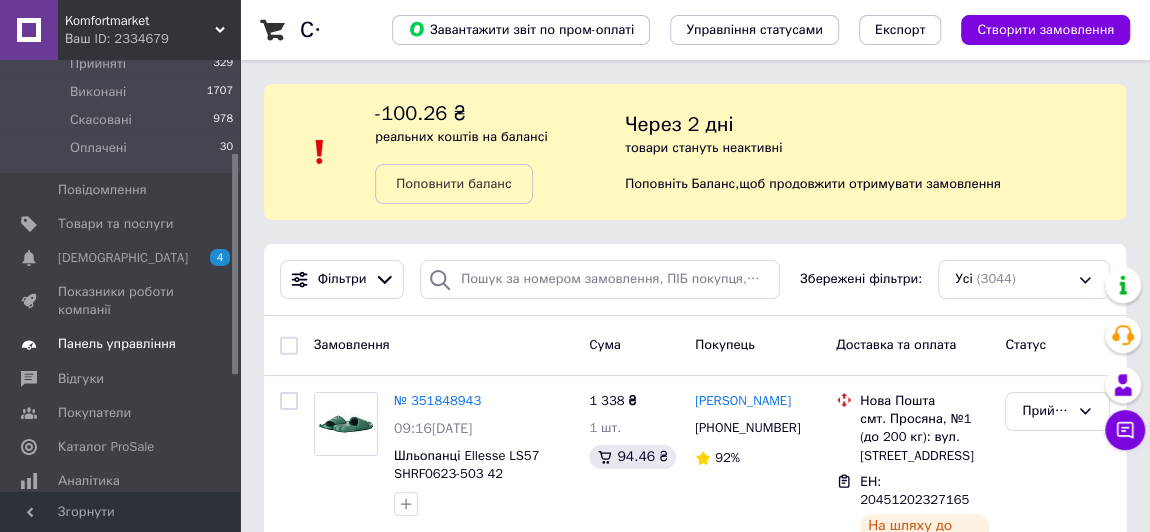 click on "Панель управління" at bounding box center (117, 344) 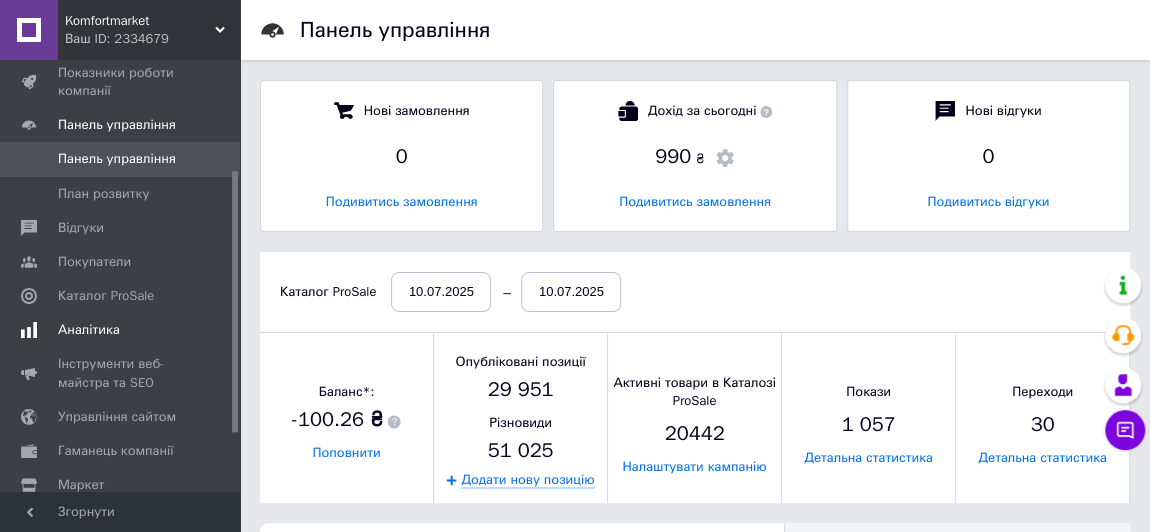 scroll, scrollTop: 10, scrollLeft: 9, axis: both 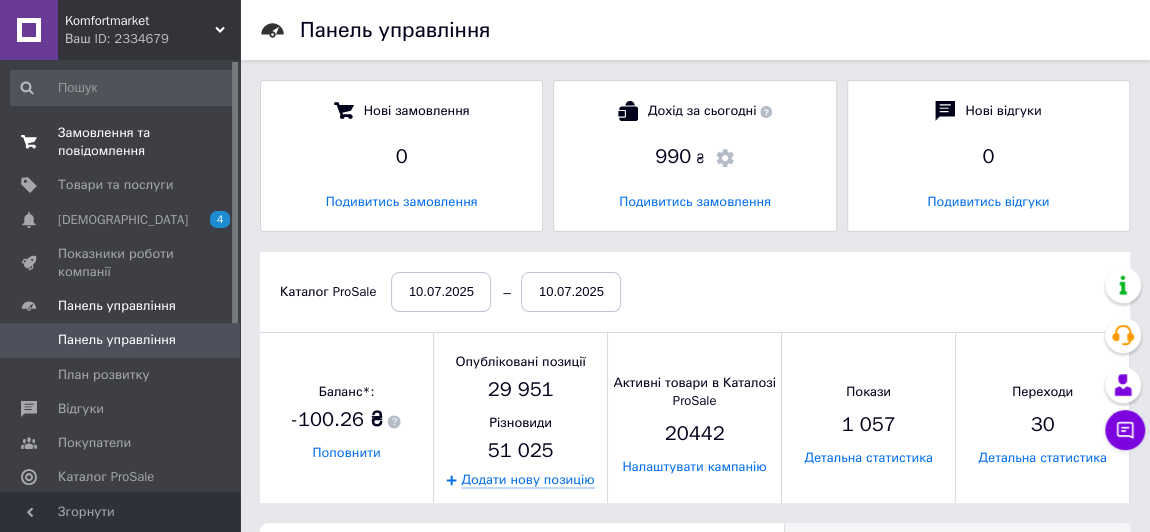 click on "Замовлення та повідомлення" at bounding box center (121, 142) 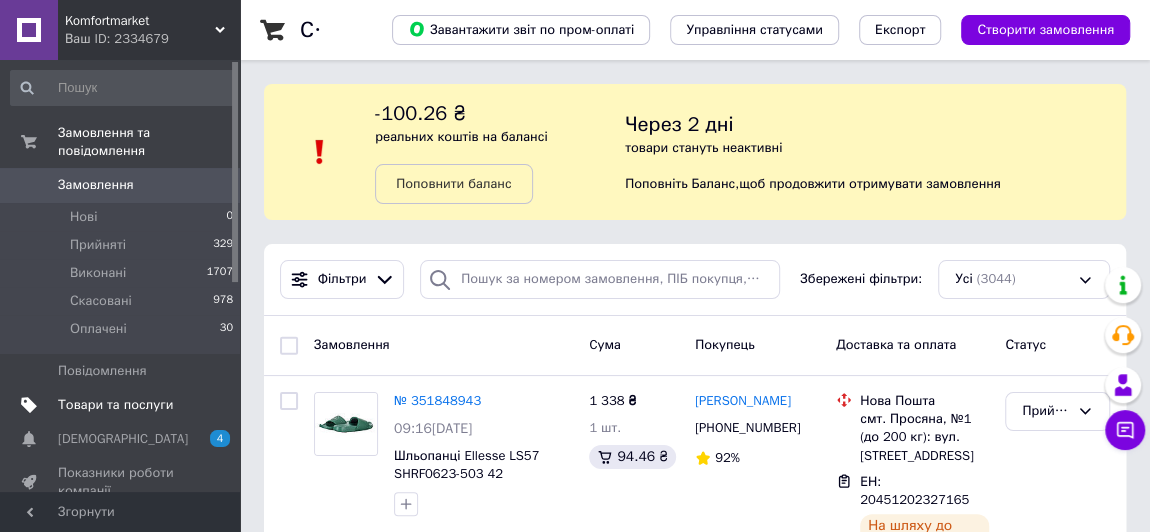click on "Товари та послуги" at bounding box center (115, 405) 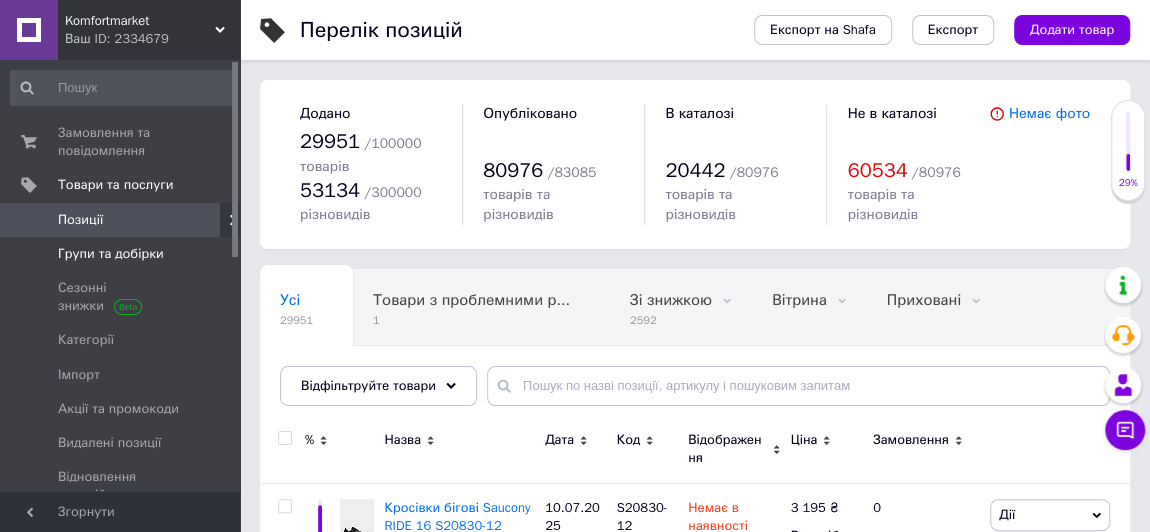 click on "Групи та добірки" at bounding box center [111, 254] 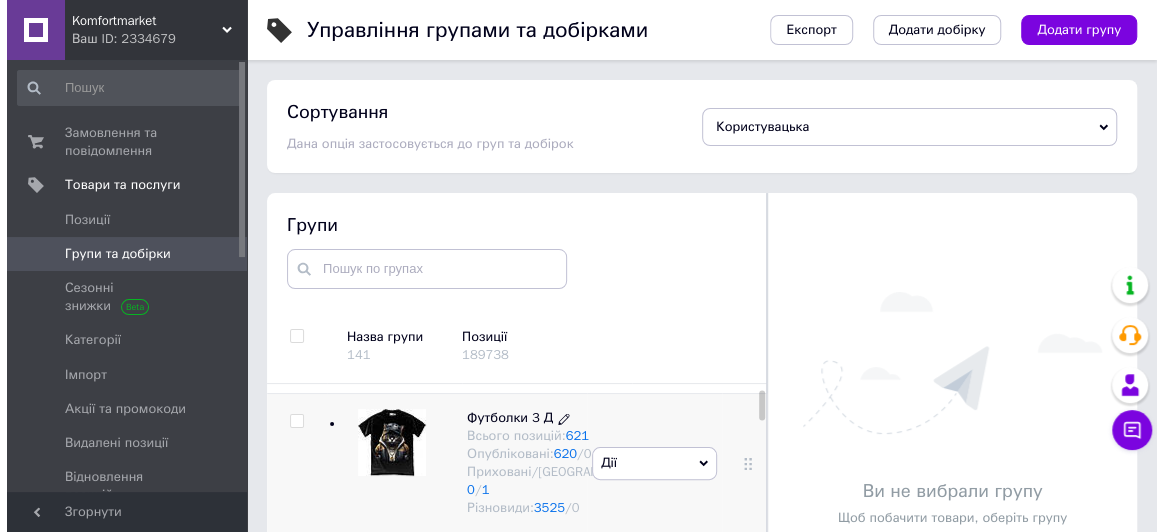 scroll, scrollTop: 90, scrollLeft: 0, axis: vertical 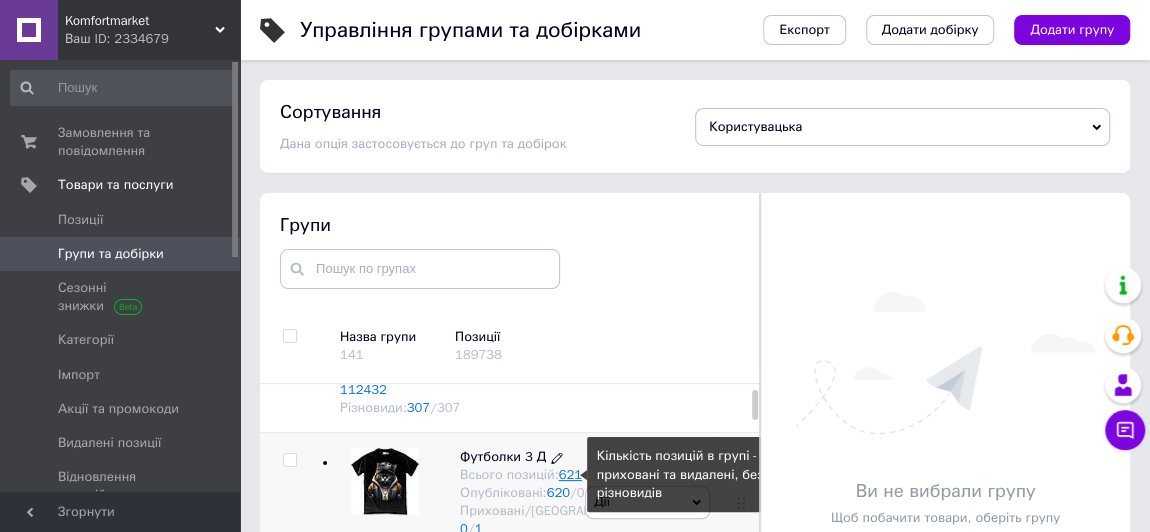 click on "621" at bounding box center [570, 474] 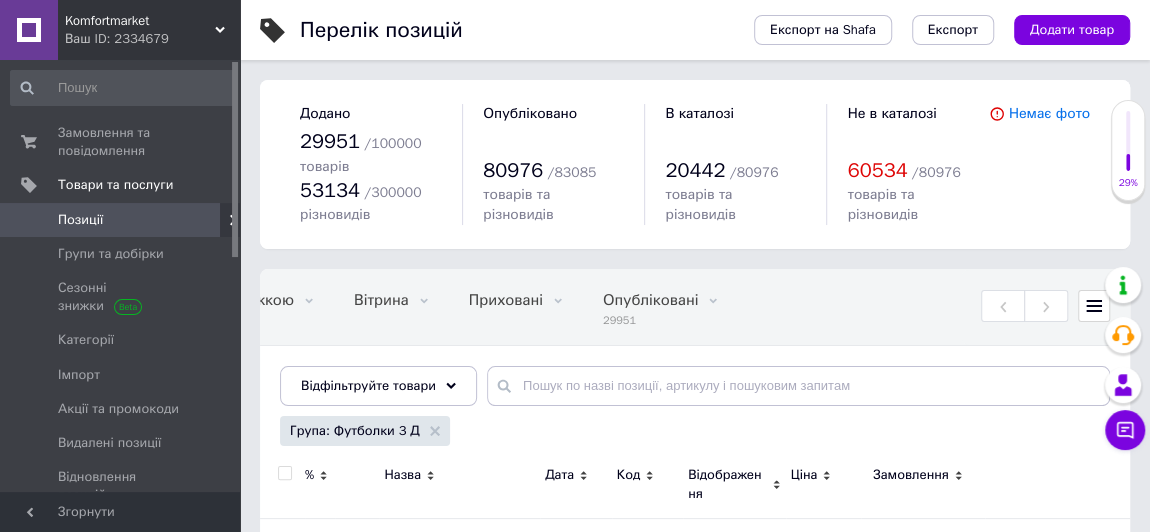 scroll, scrollTop: 0, scrollLeft: 443, axis: horizontal 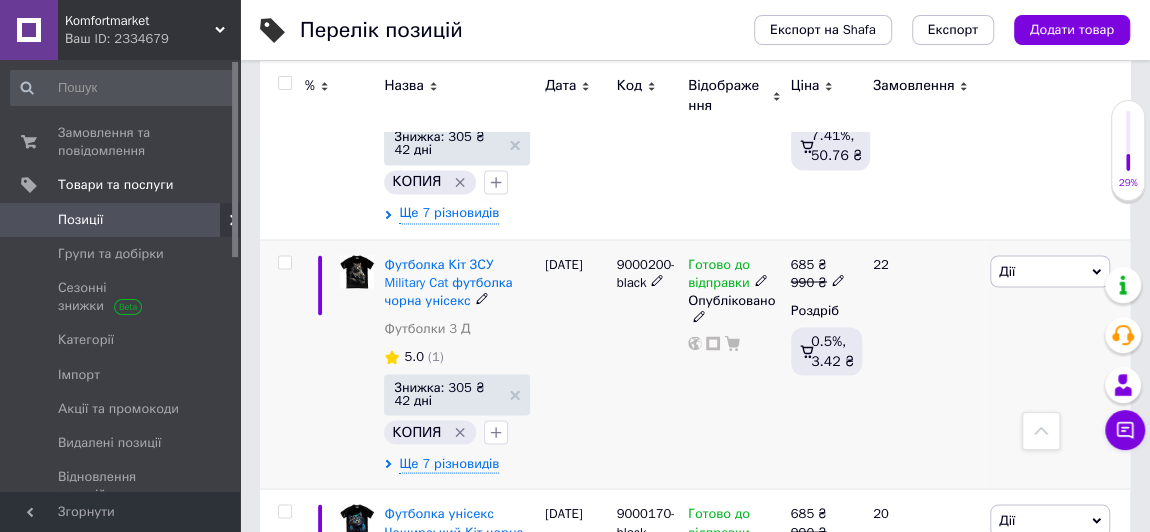 click on "Дії" at bounding box center (1050, 271) 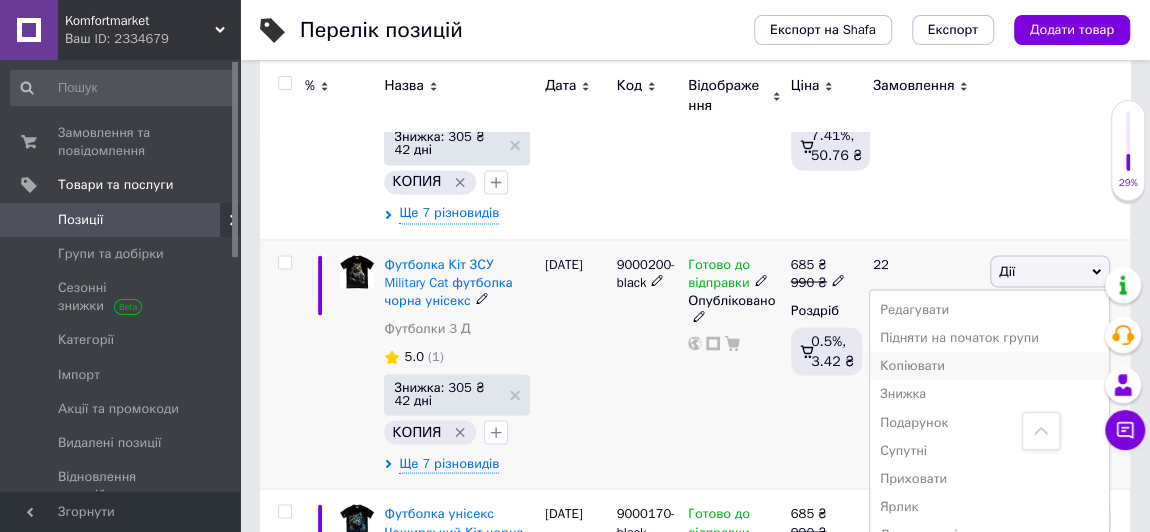 click on "Копіювати" at bounding box center (989, 365) 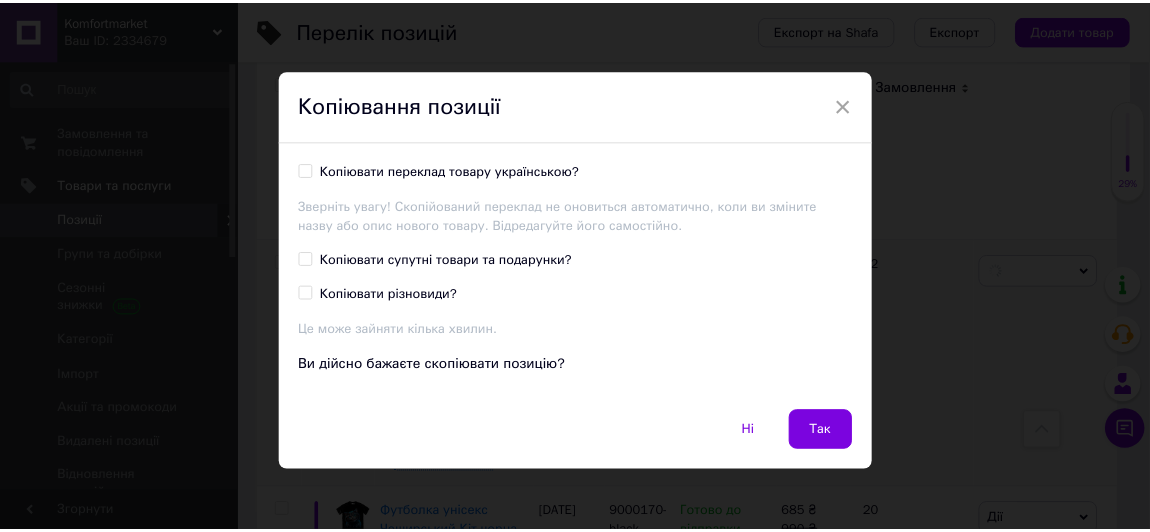 scroll, scrollTop: 0, scrollLeft: 442, axis: horizontal 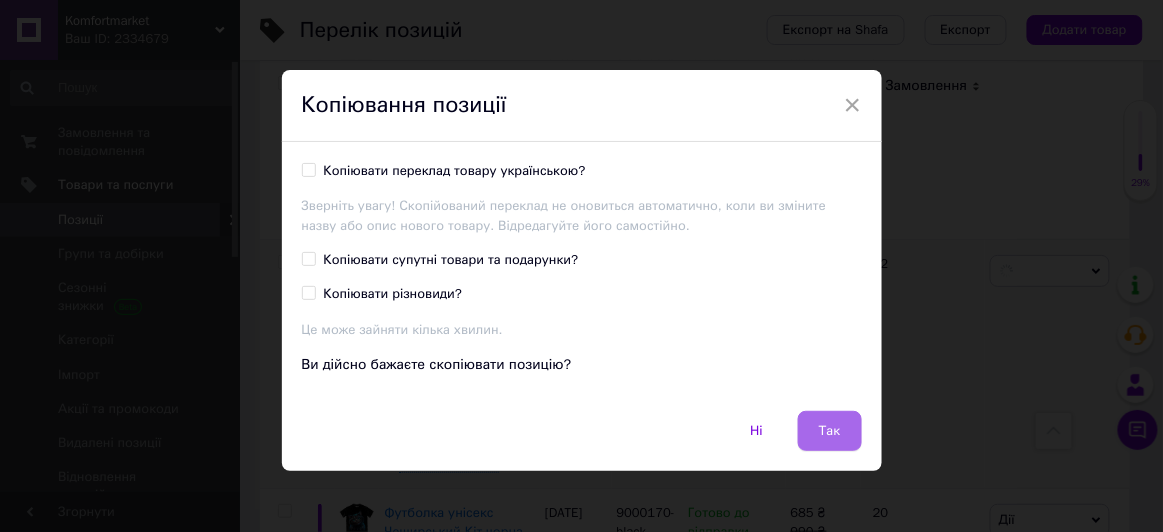 click on "Так" at bounding box center [830, 431] 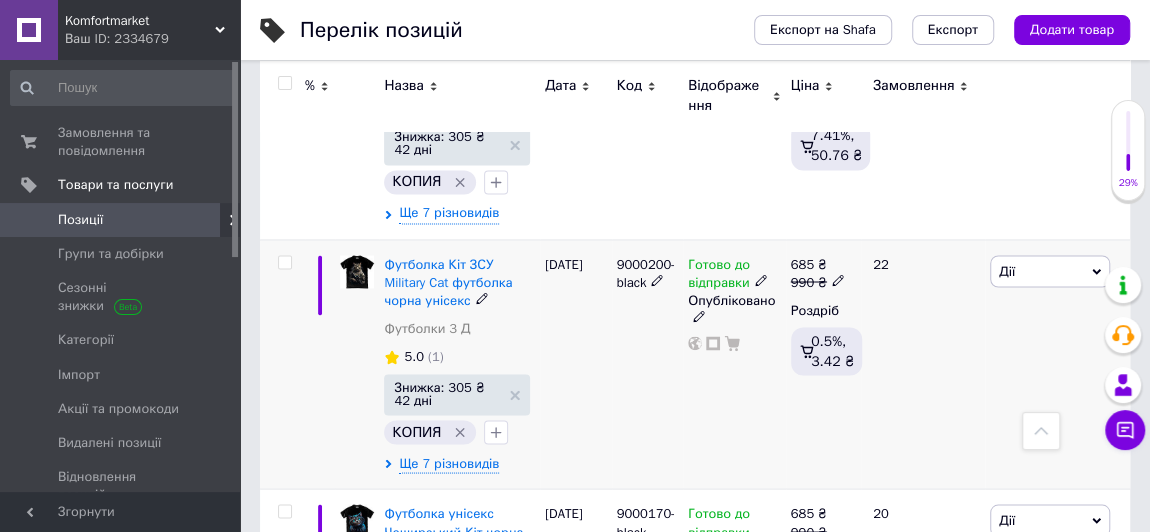 scroll, scrollTop: 0, scrollLeft: 443, axis: horizontal 